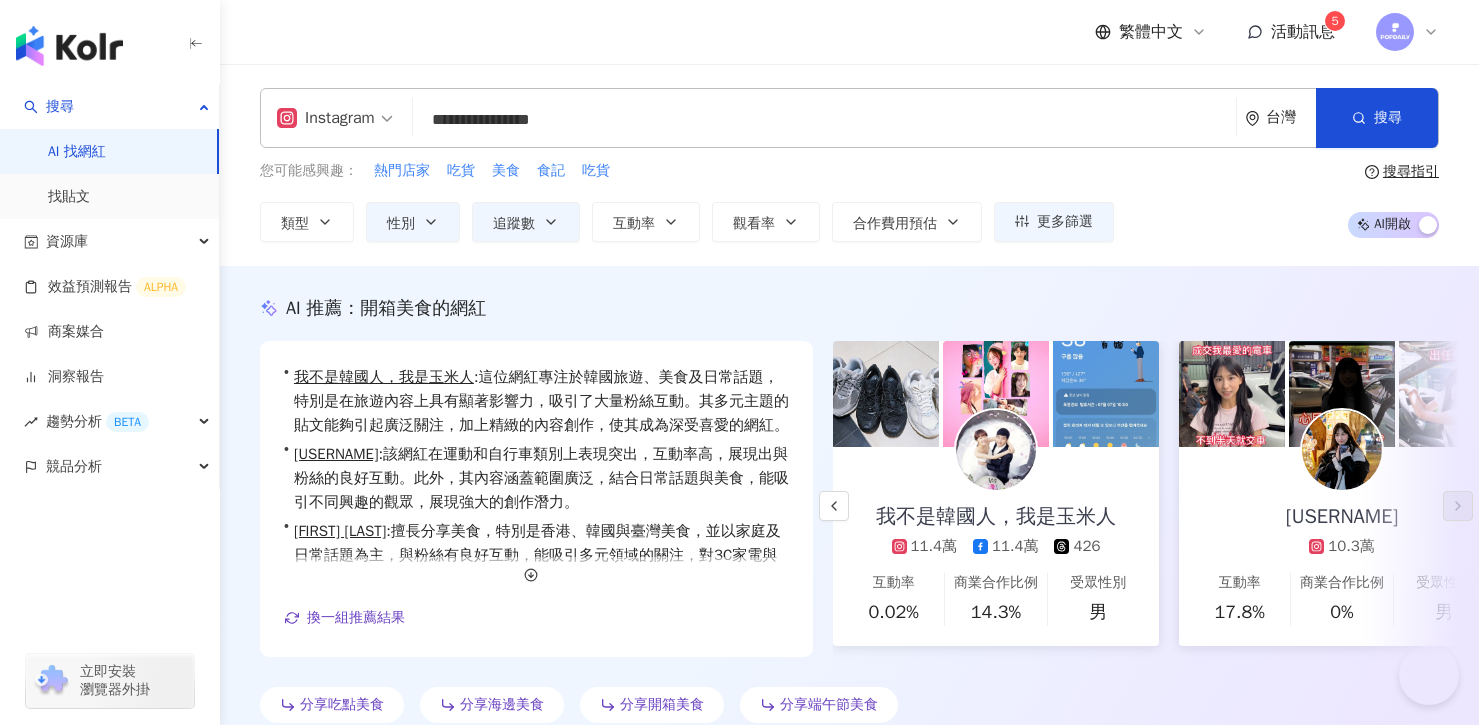 scroll, scrollTop: 797, scrollLeft: 0, axis: vertical 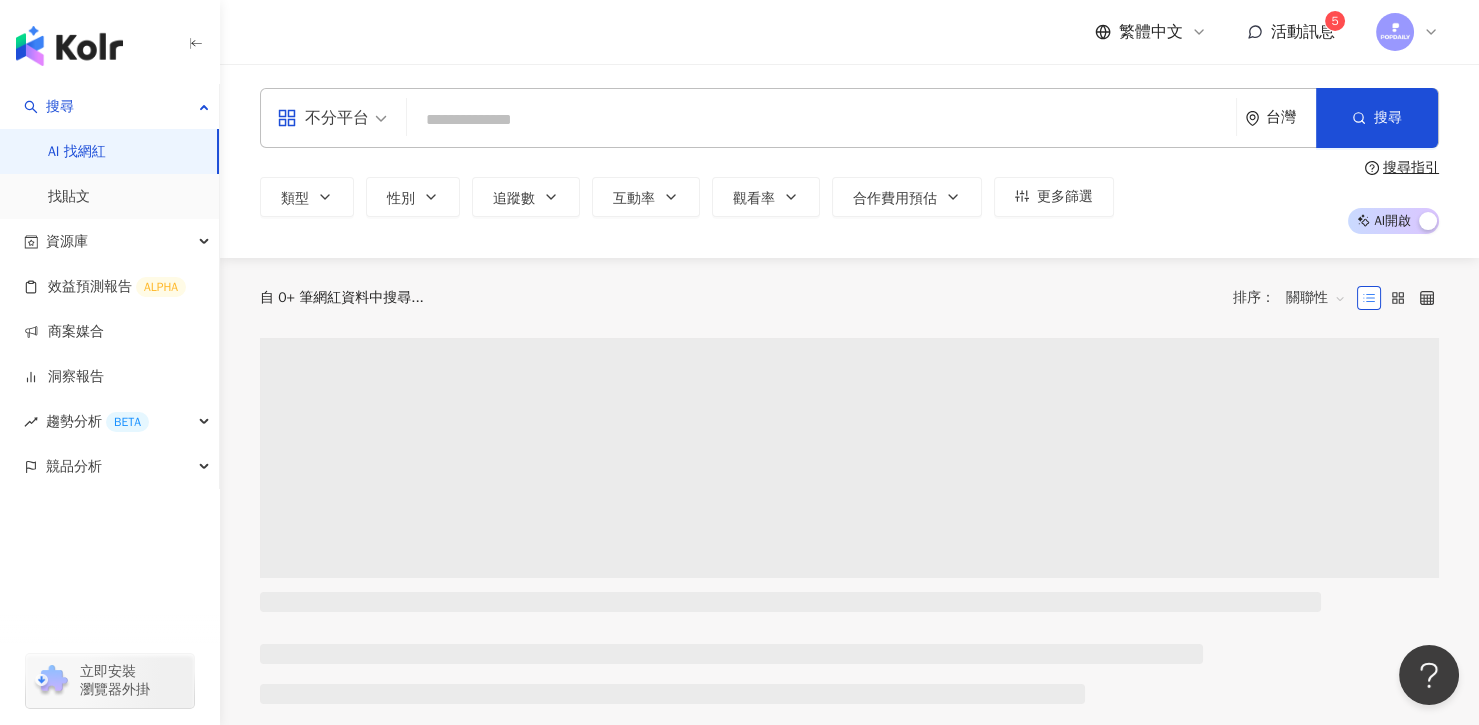 click at bounding box center [821, 120] 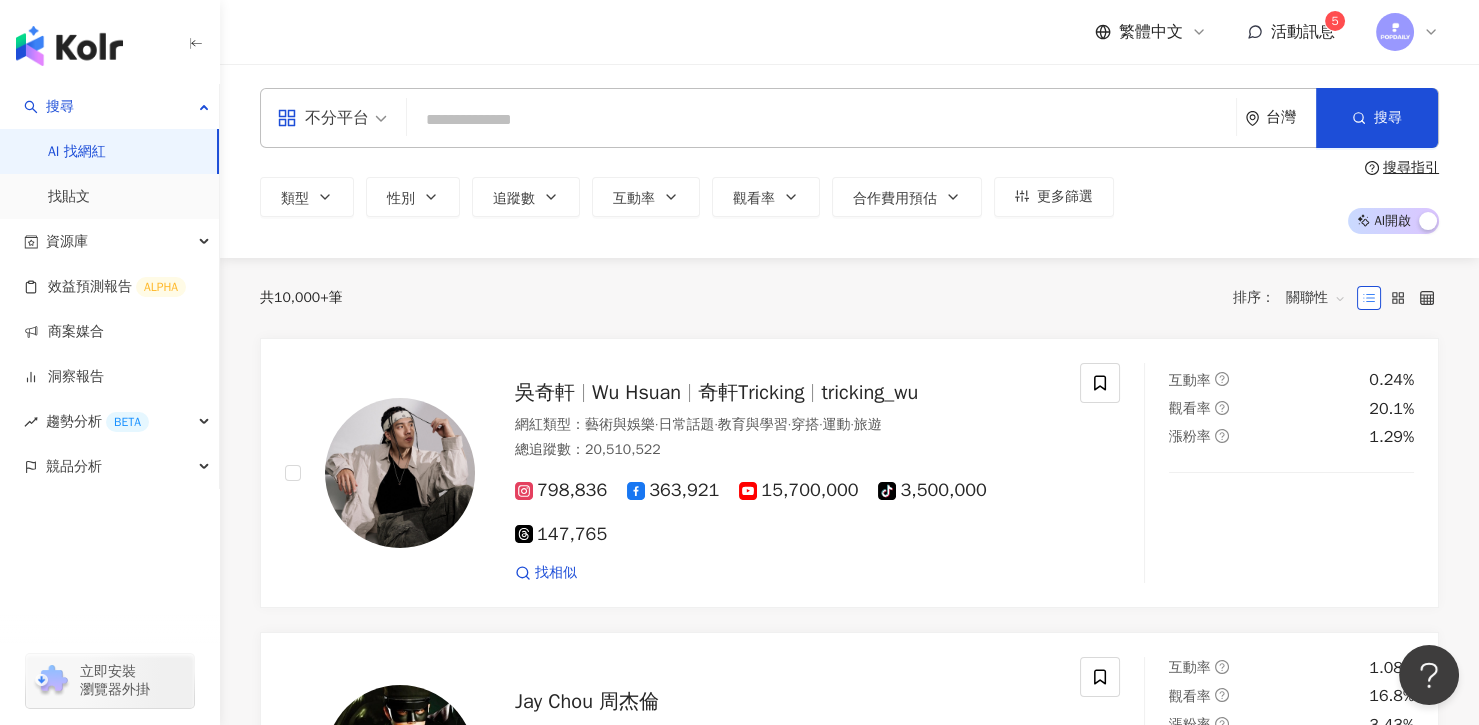 type on "**********" 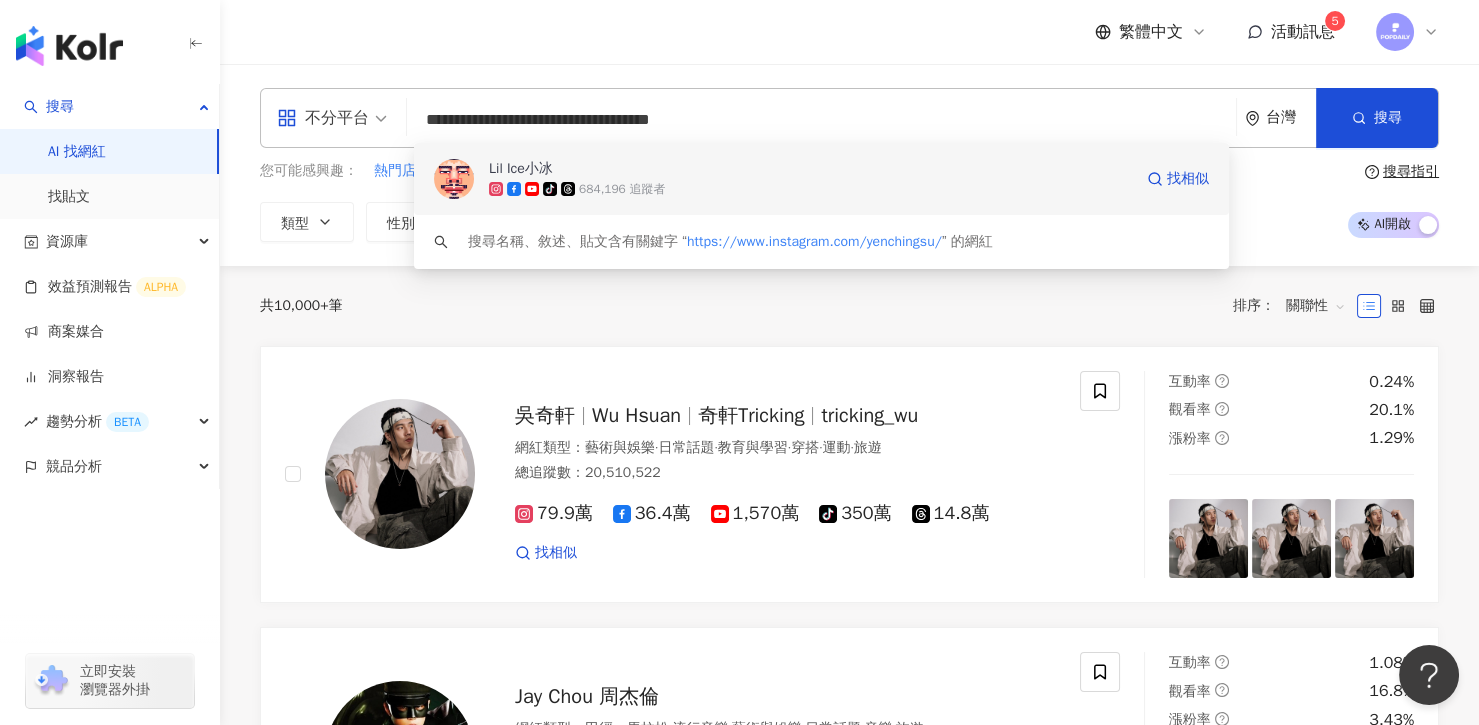 click on "tiktok-icon 684,196   追蹤者" at bounding box center (810, 189) 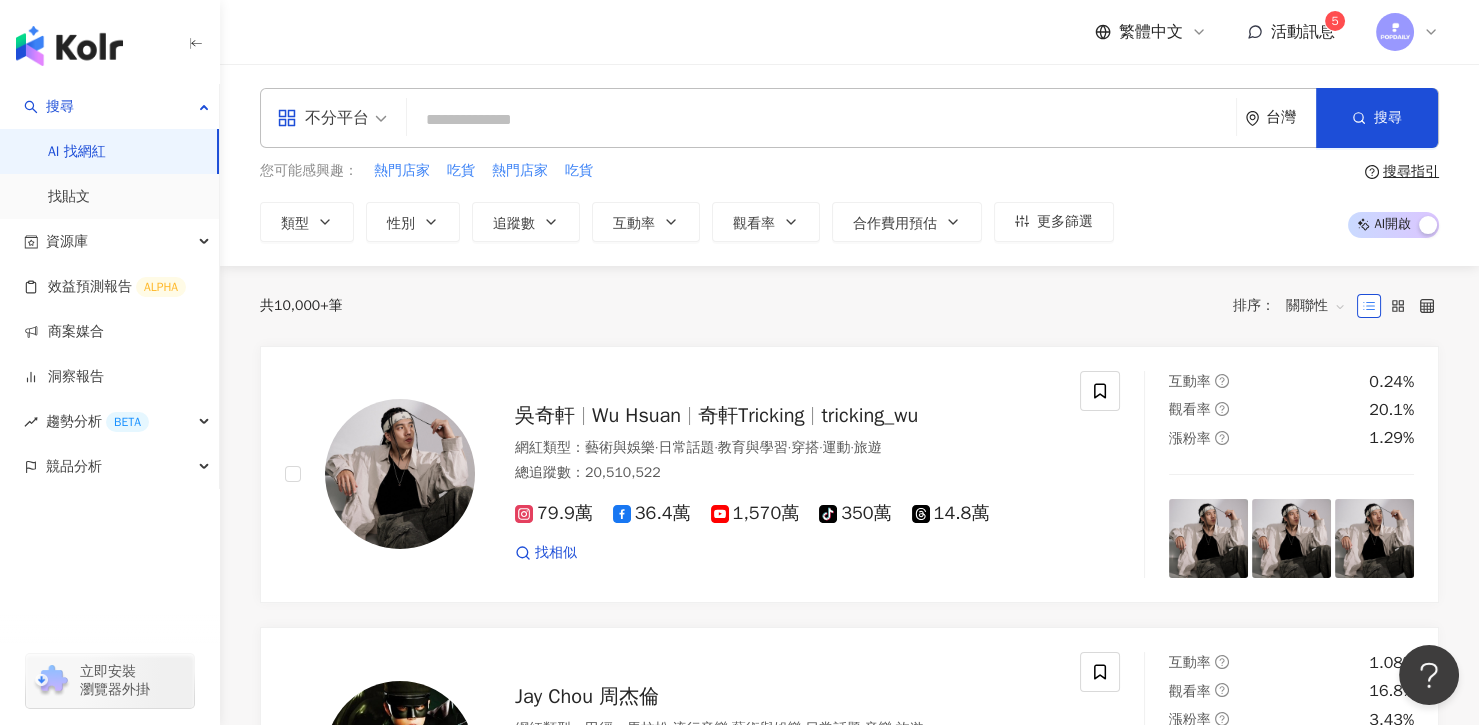 paste on "**********" 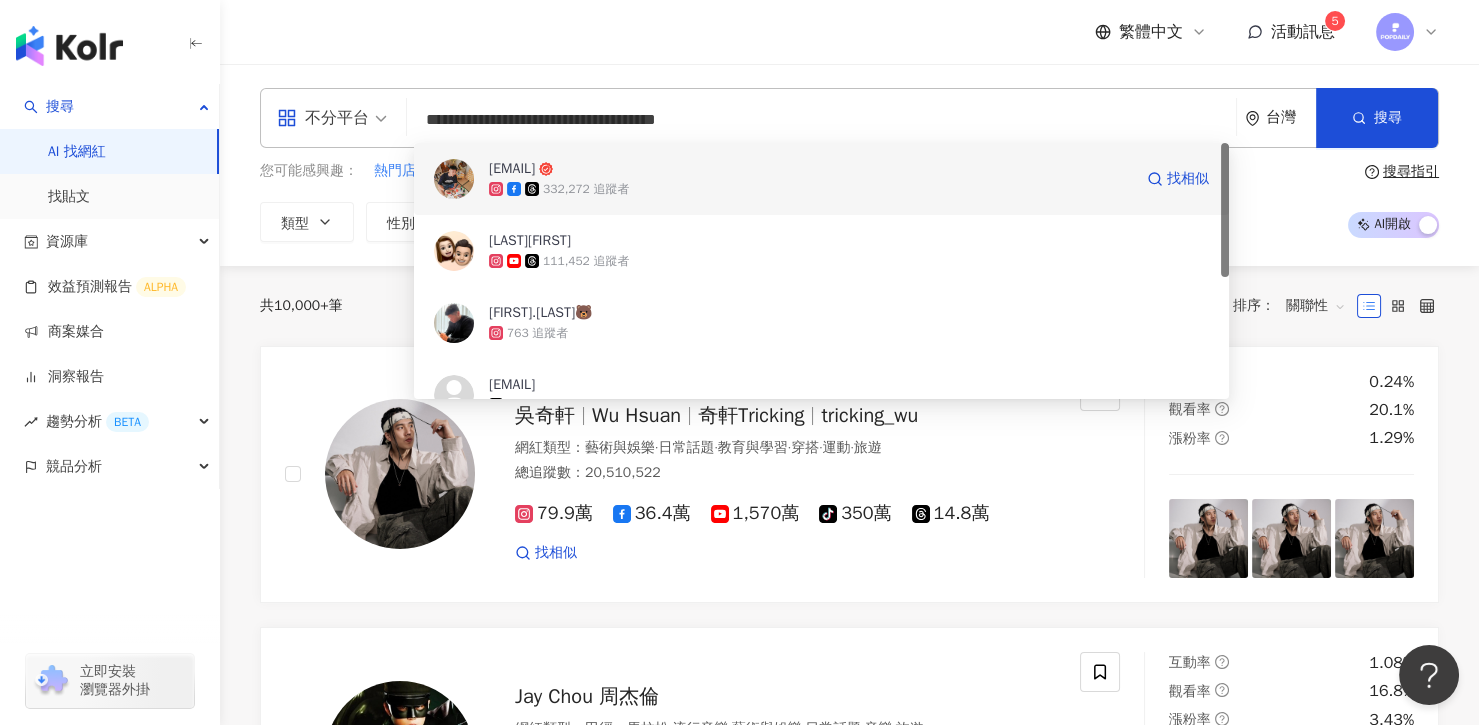 click on "raymond.hou" at bounding box center [810, 169] 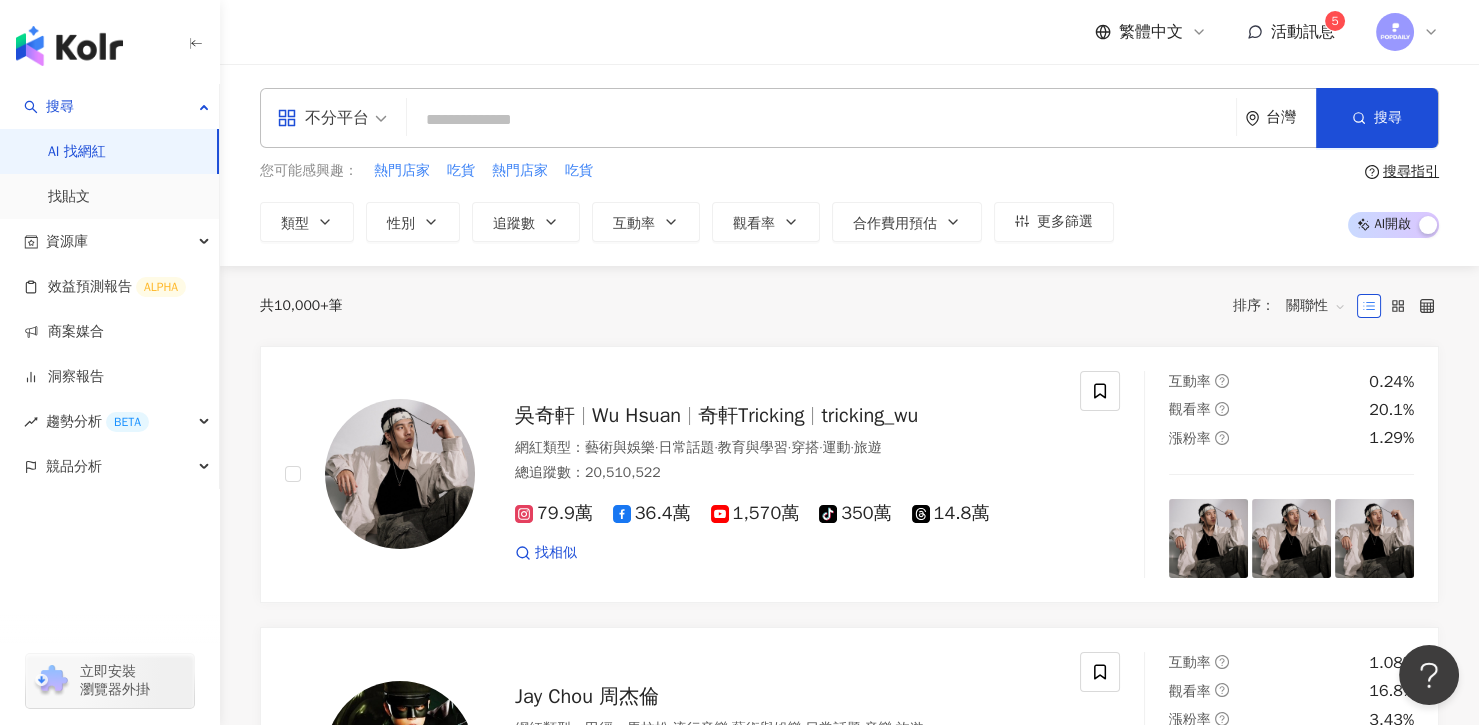 paste on "**********" 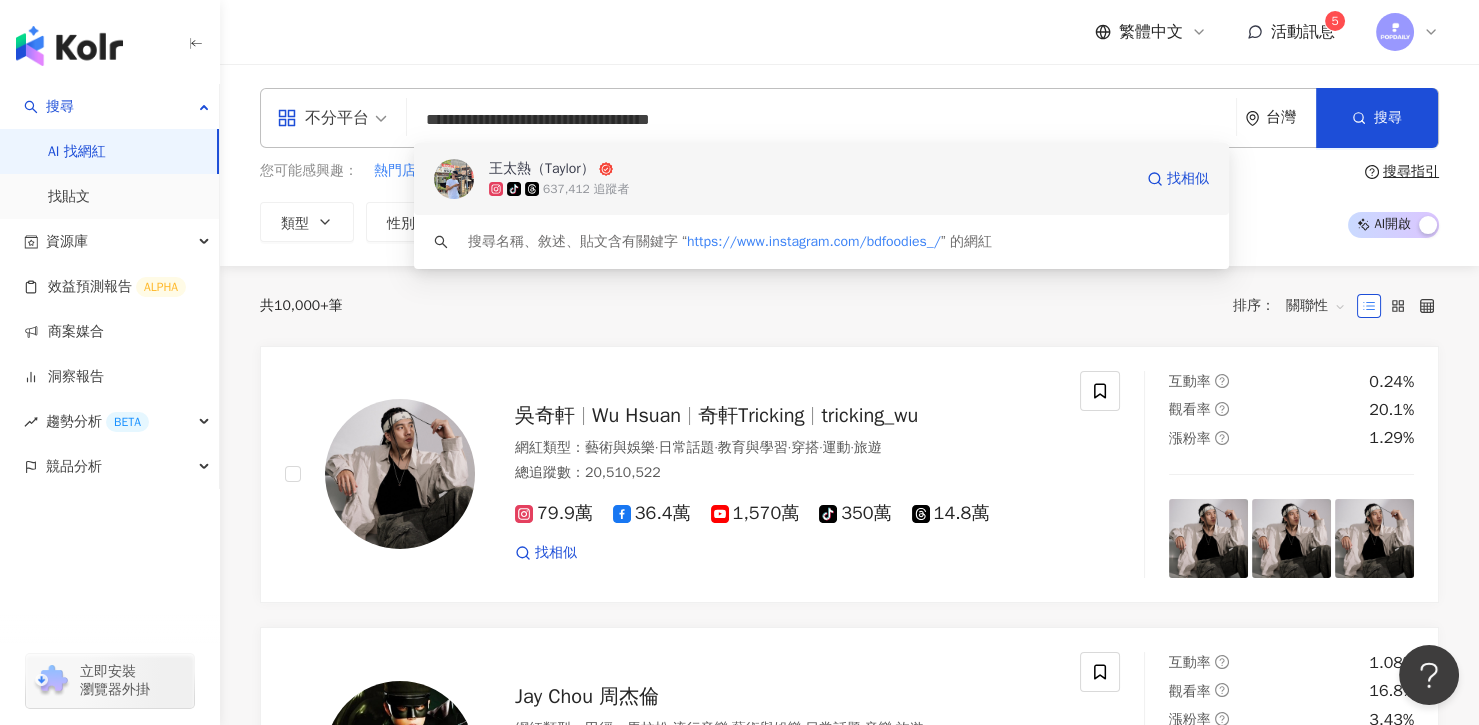 click on "637,412   追蹤者" at bounding box center (586, 189) 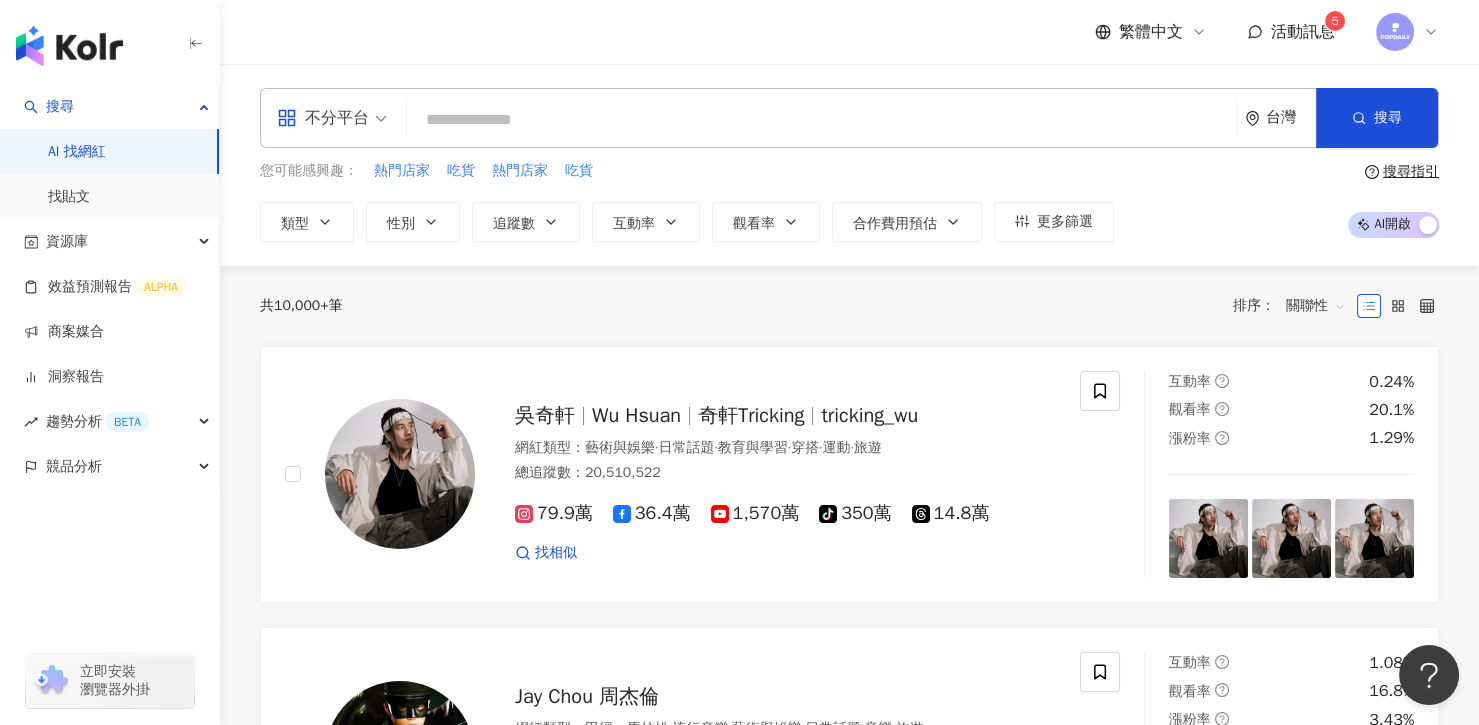 paste on "**********" 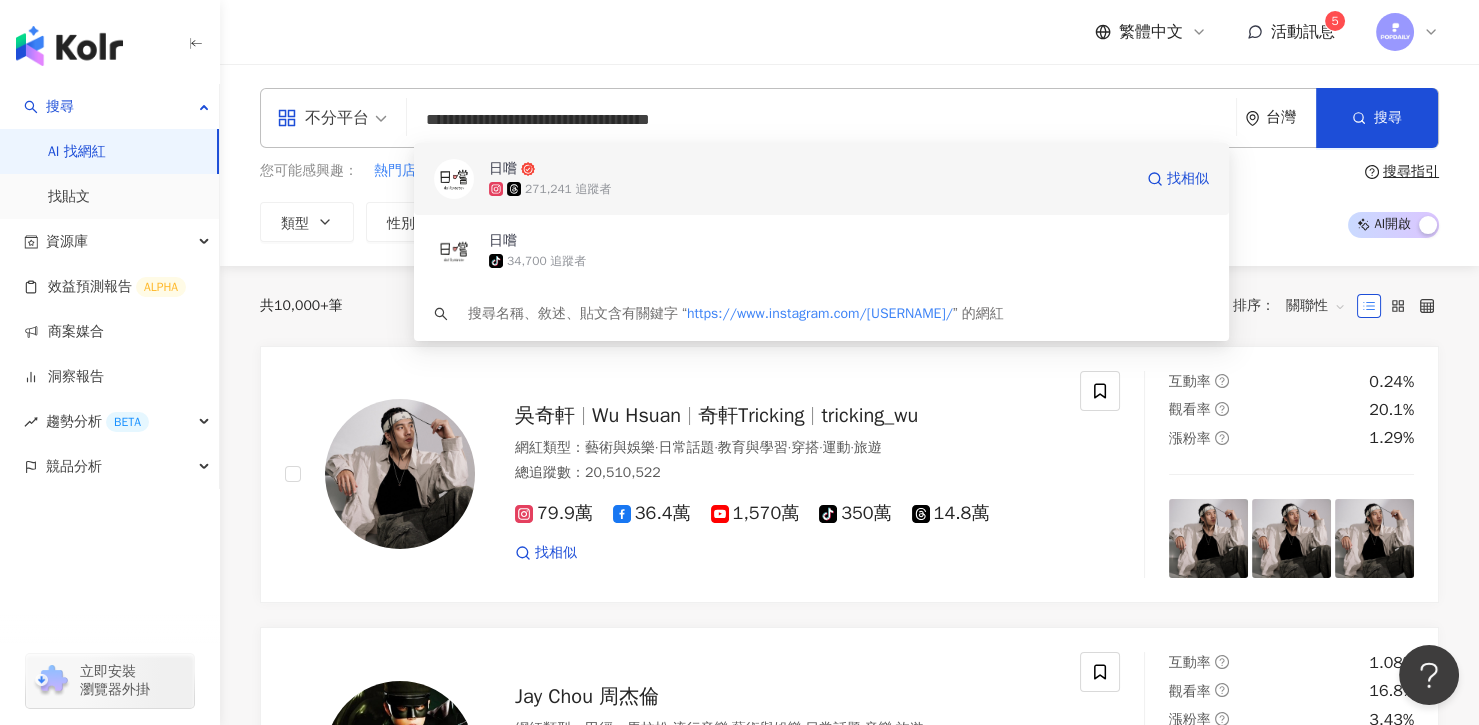 click on "271,241   追蹤者" at bounding box center [810, 189] 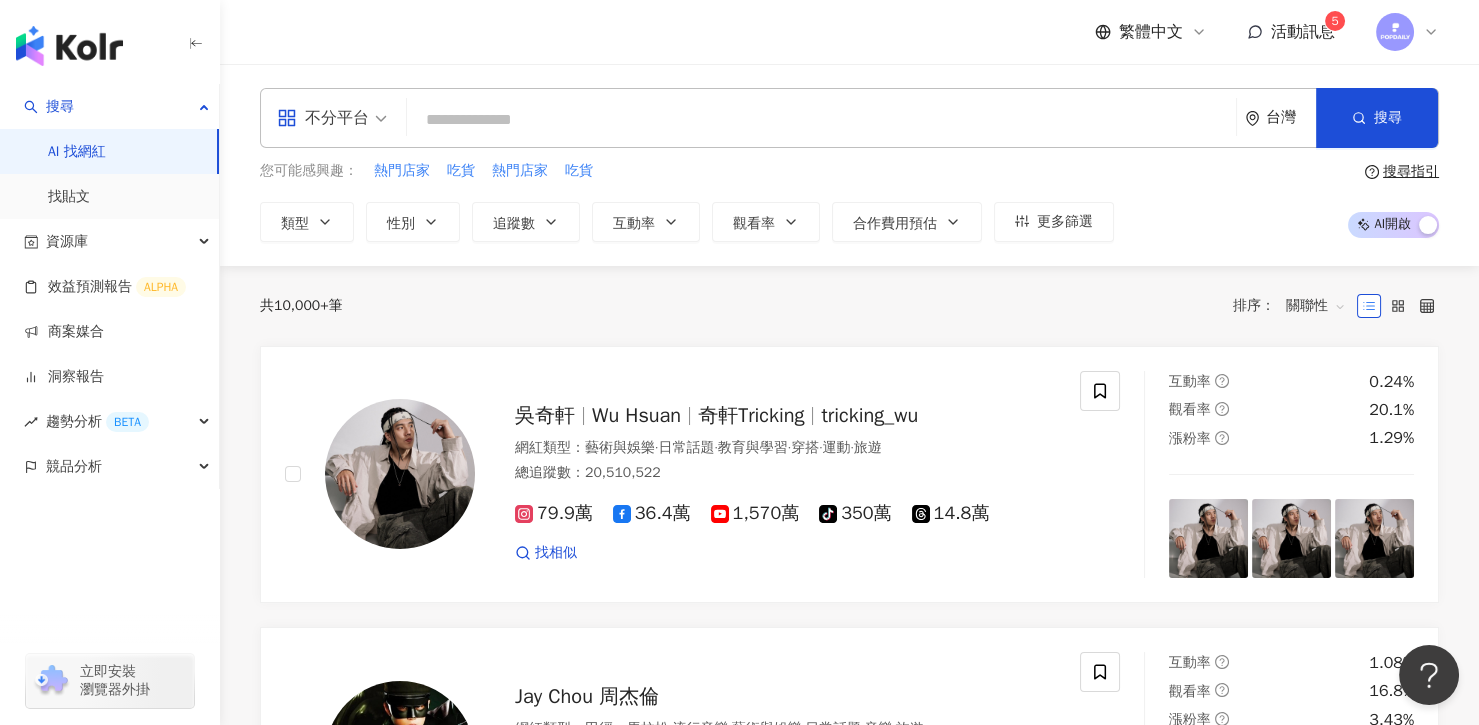 paste on "**********" 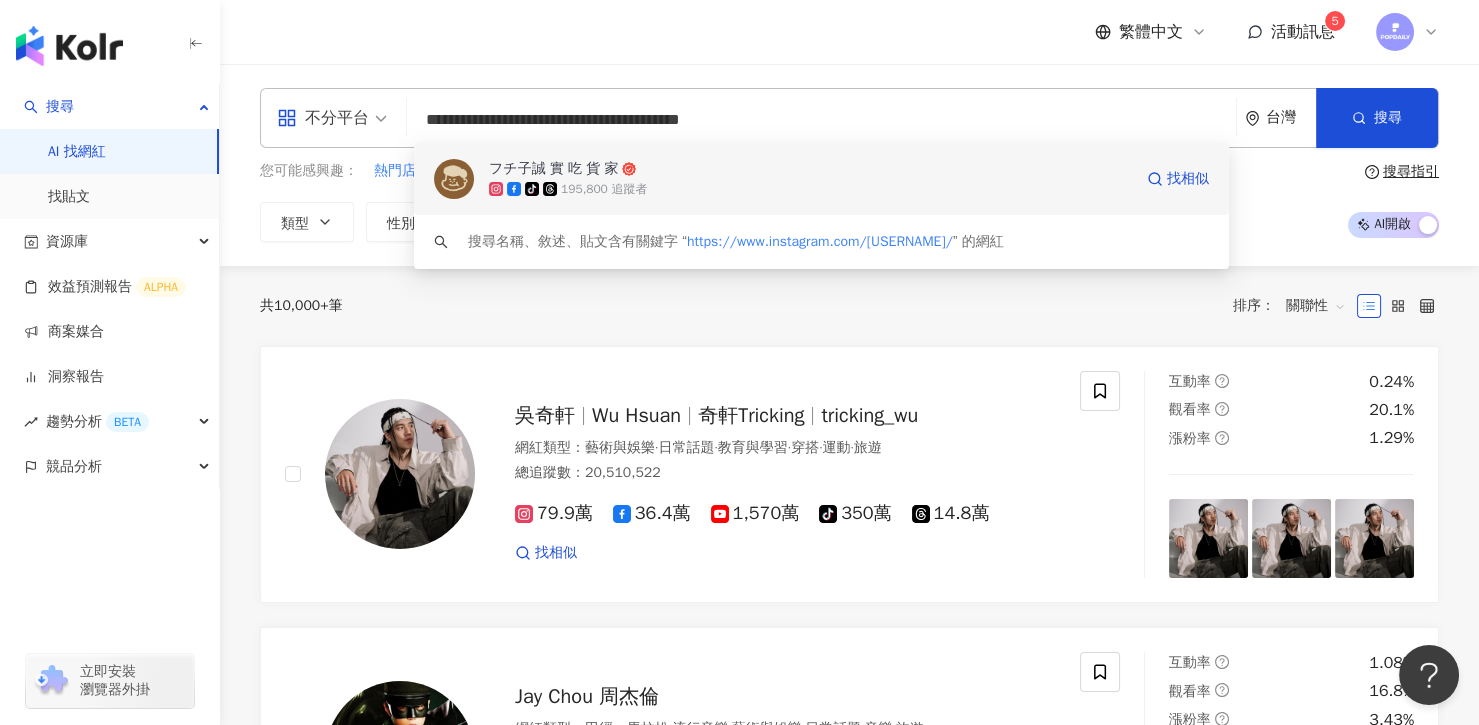 click on "フチ子誠 實 吃 貨 家" at bounding box center [810, 169] 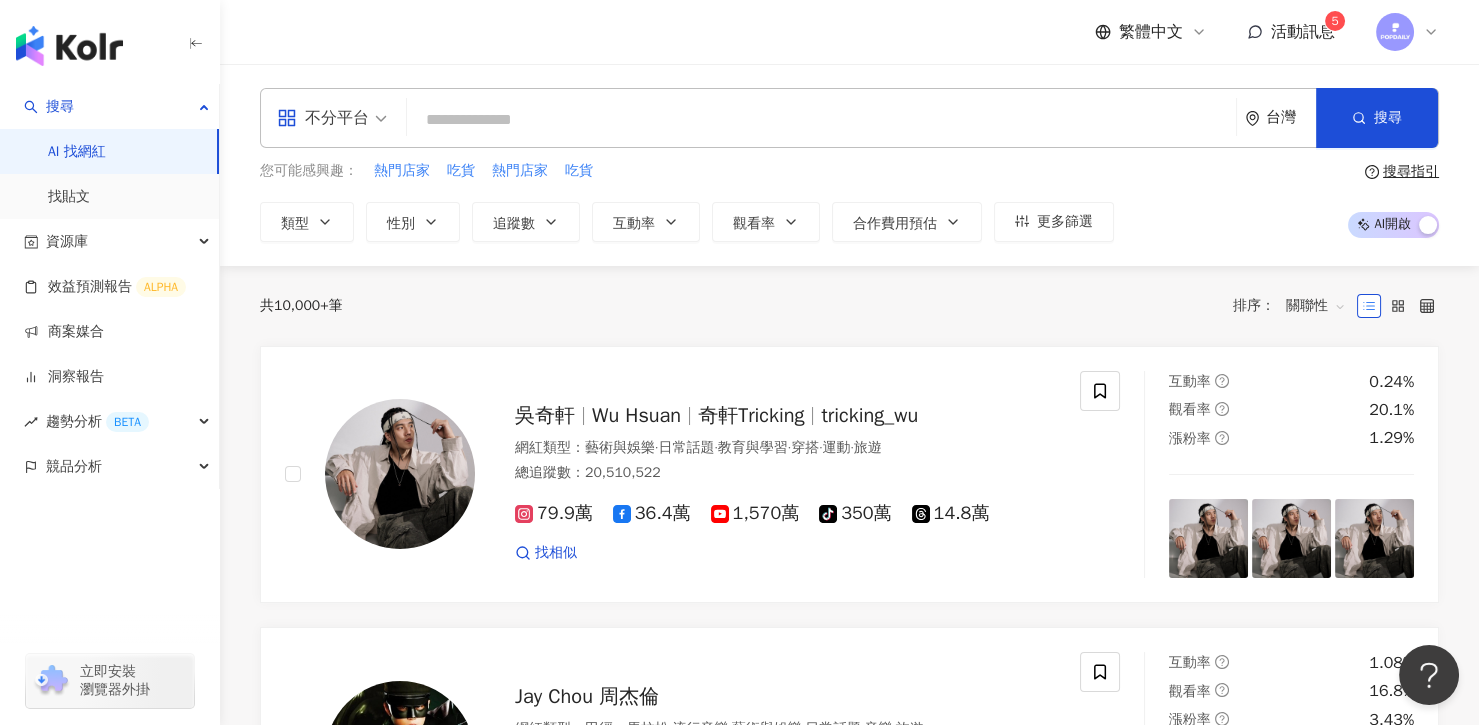 paste on "**********" 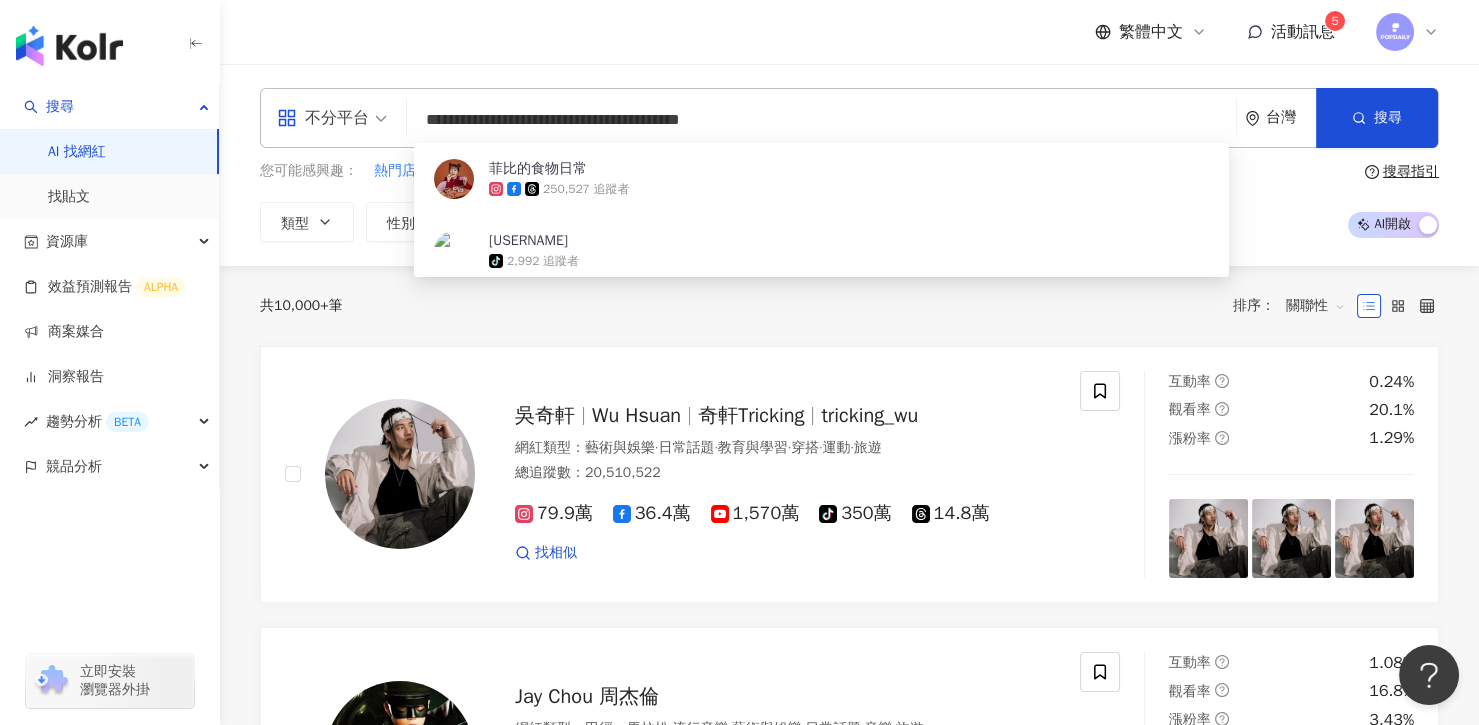 click on "250,527   追蹤者" at bounding box center (849, 189) 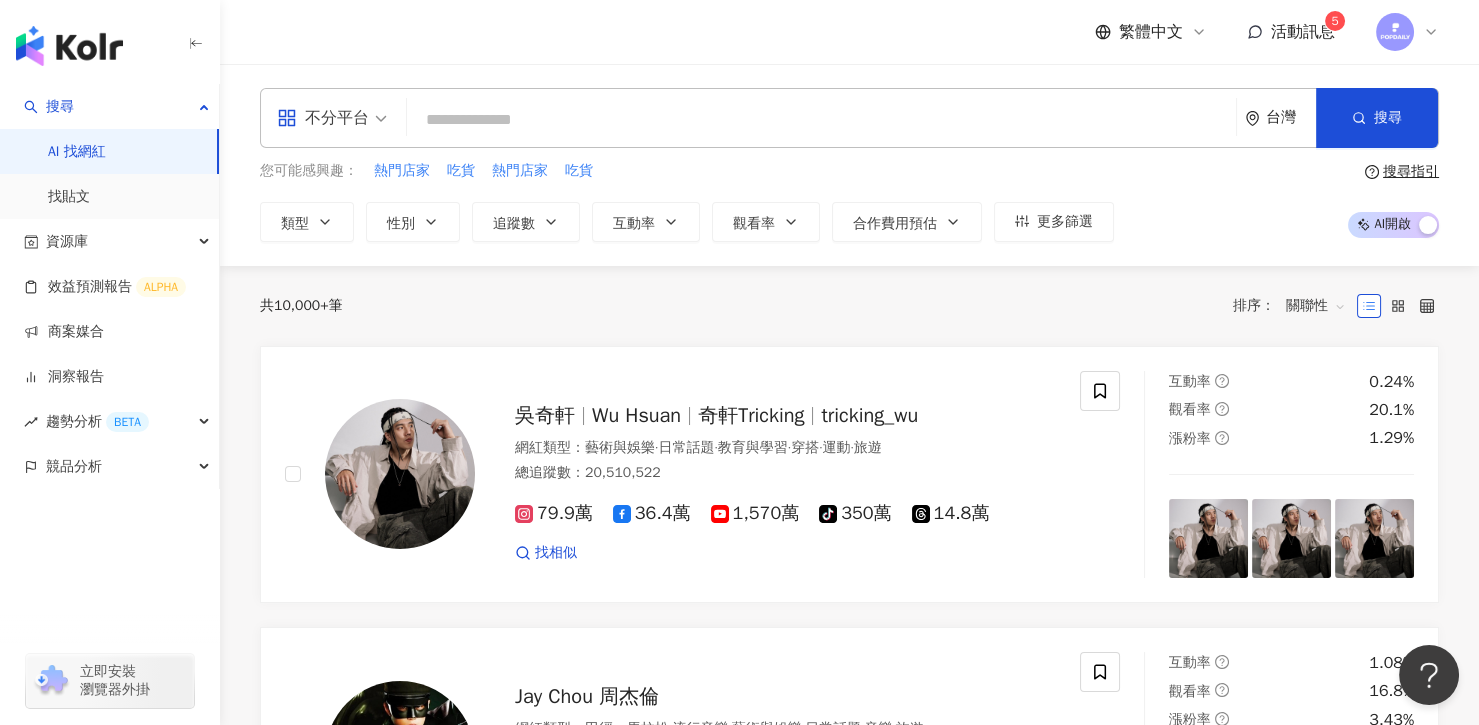 paste on "**********" 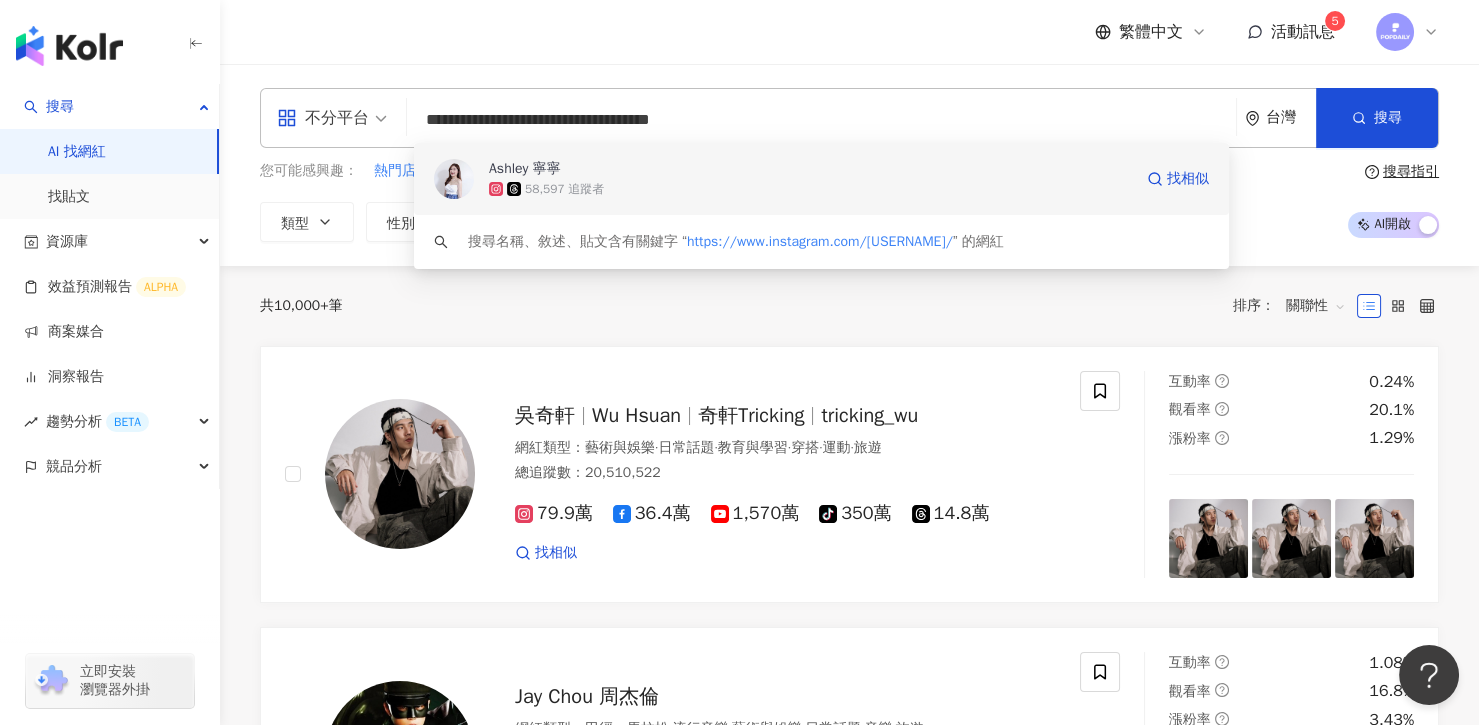click on "58,597   追蹤者" at bounding box center [810, 189] 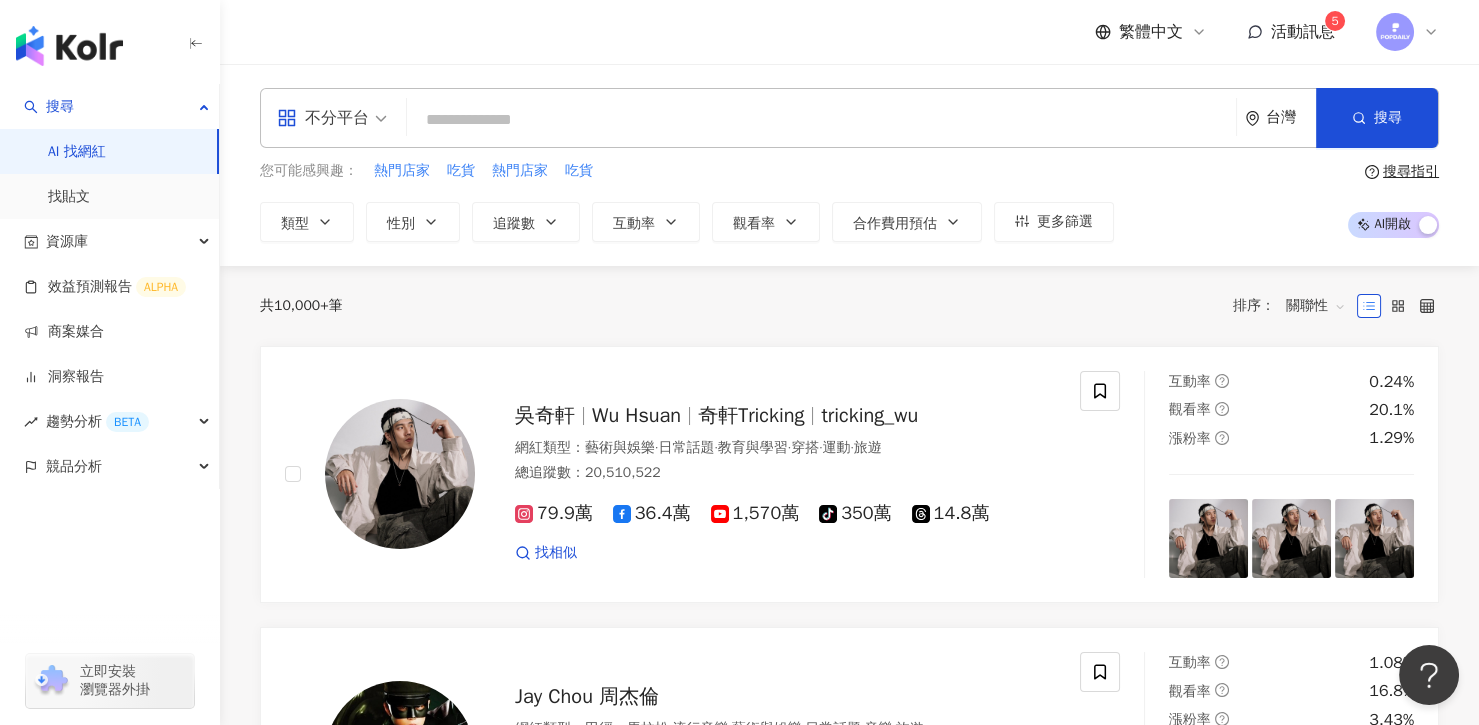 paste on "**********" 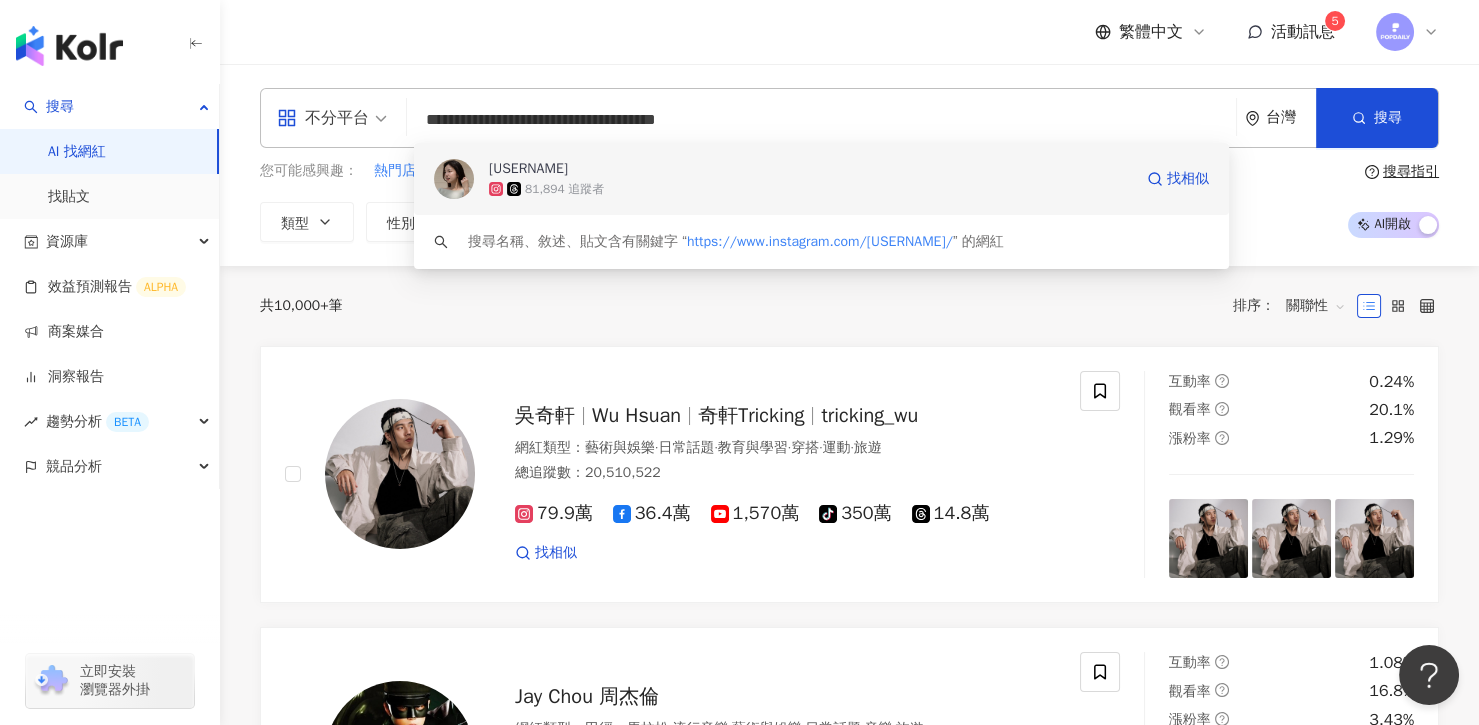 click on "81,894   追蹤者" at bounding box center (810, 189) 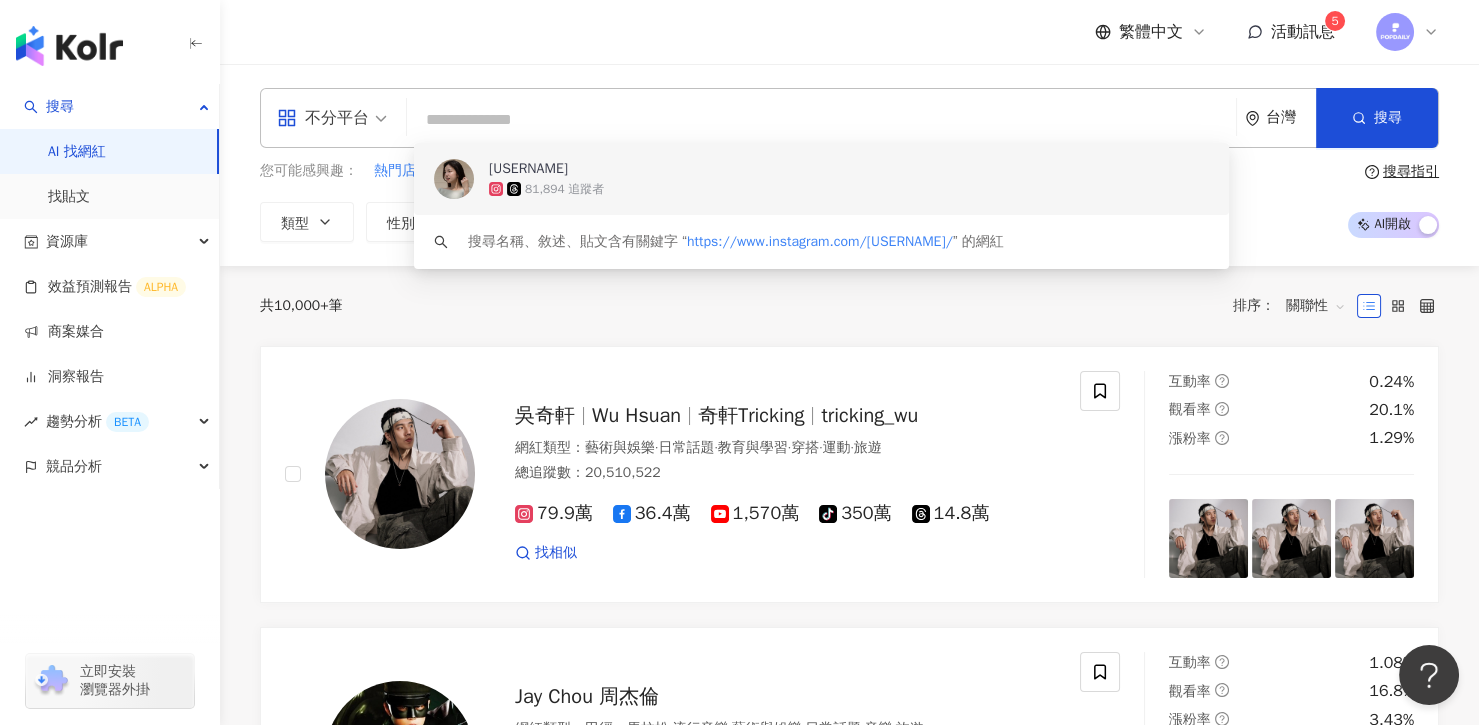 paste on "**********" 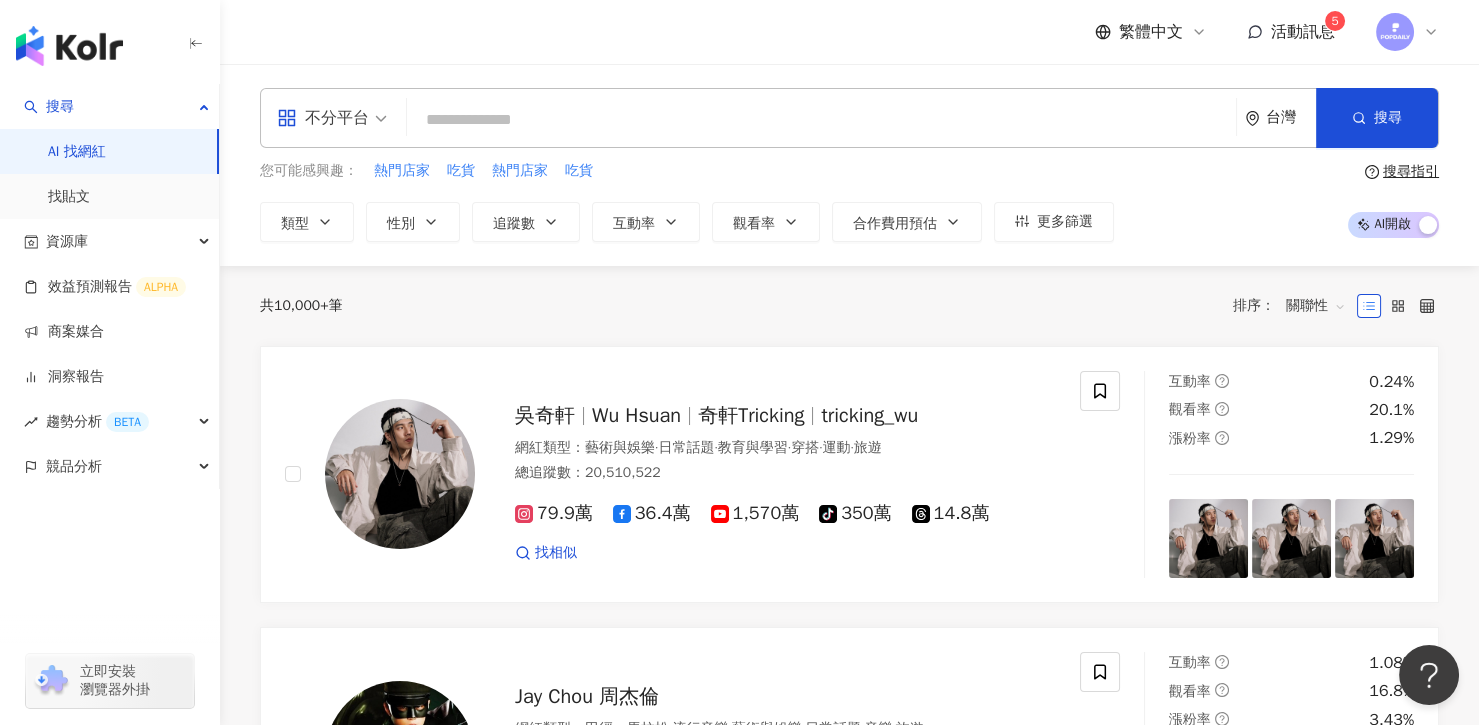 type on "**********" 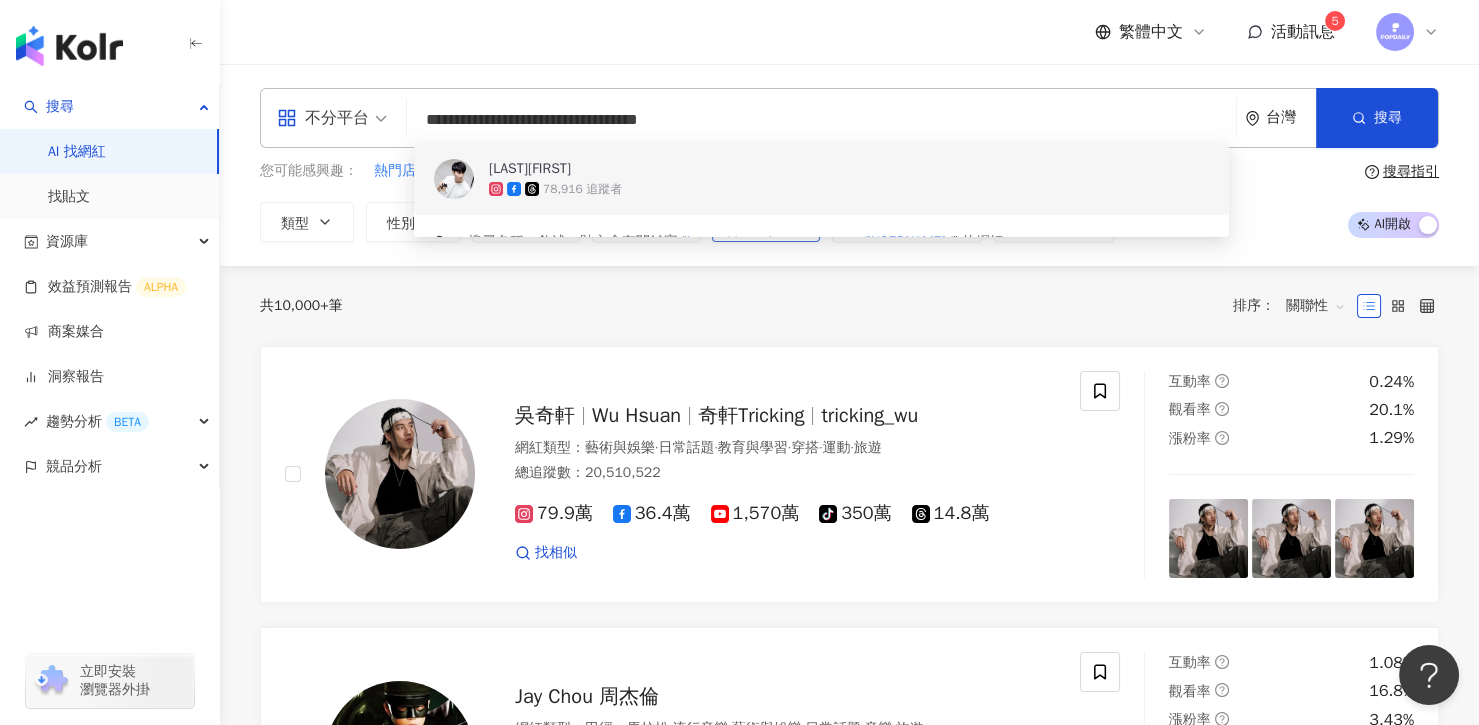 click on "78,916   追蹤者" at bounding box center [849, 189] 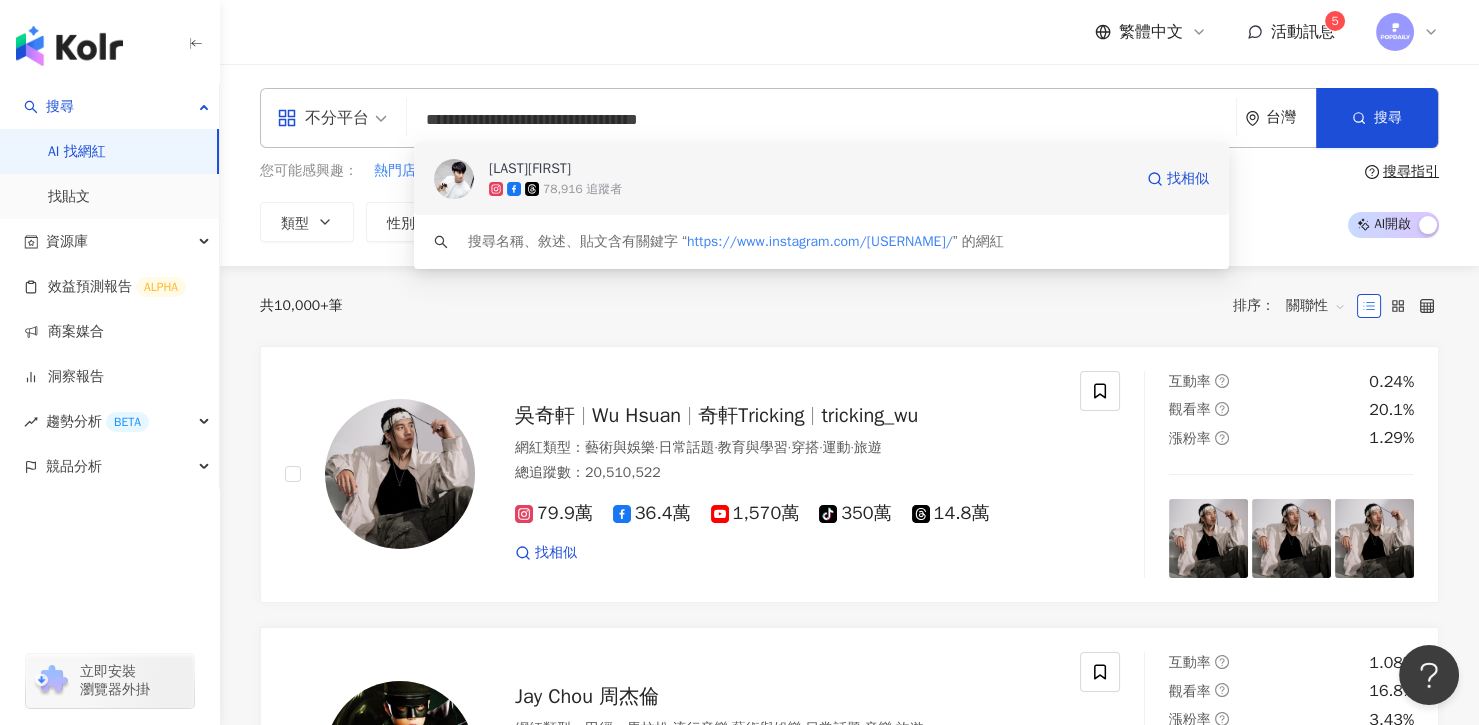 type 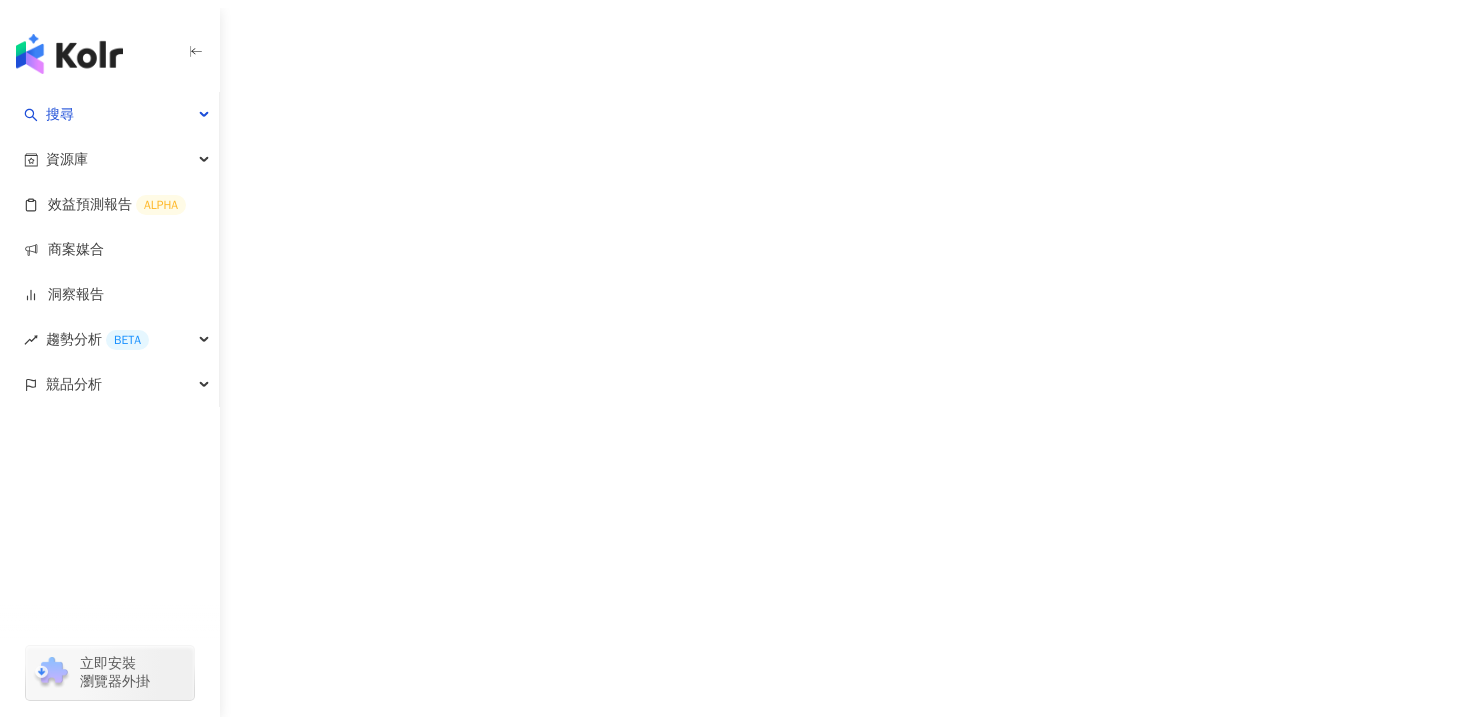 scroll, scrollTop: 0, scrollLeft: 0, axis: both 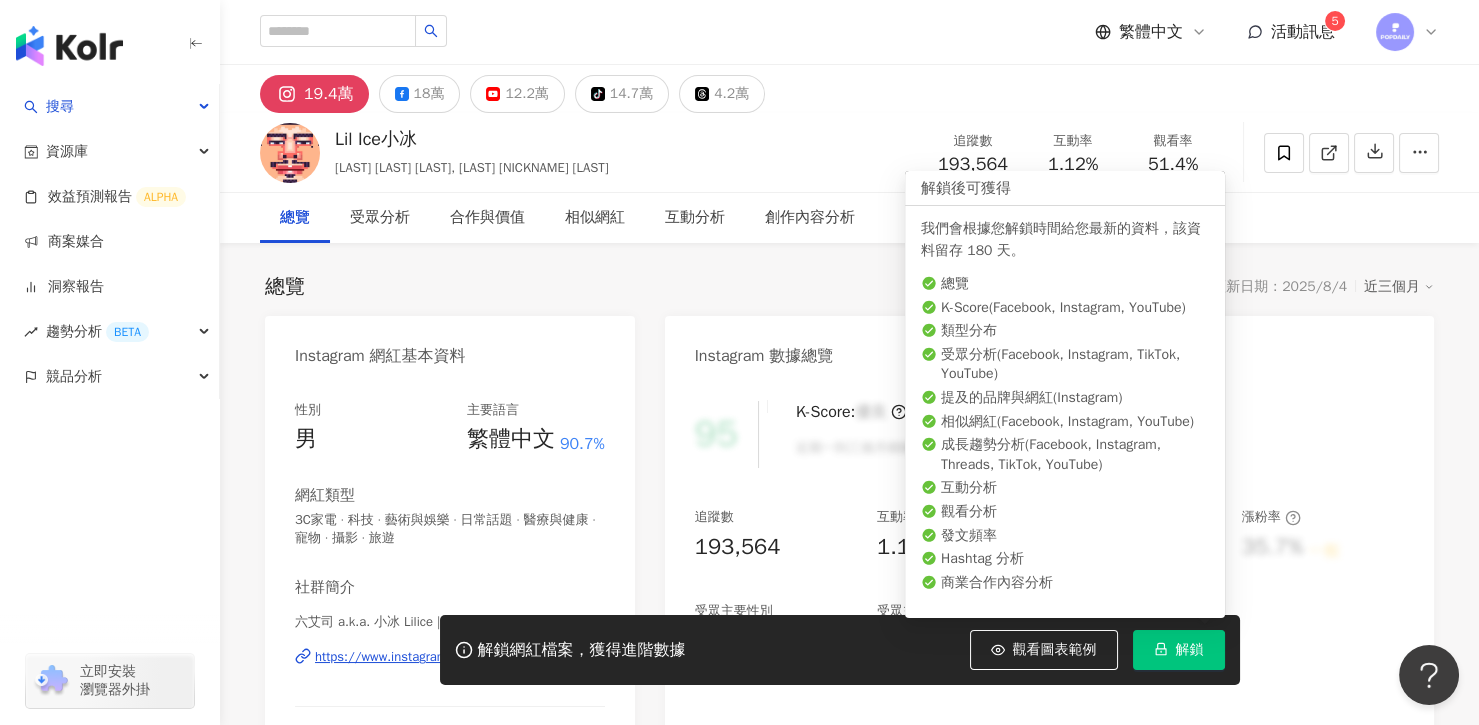 click on "解鎖" at bounding box center (1190, 650) 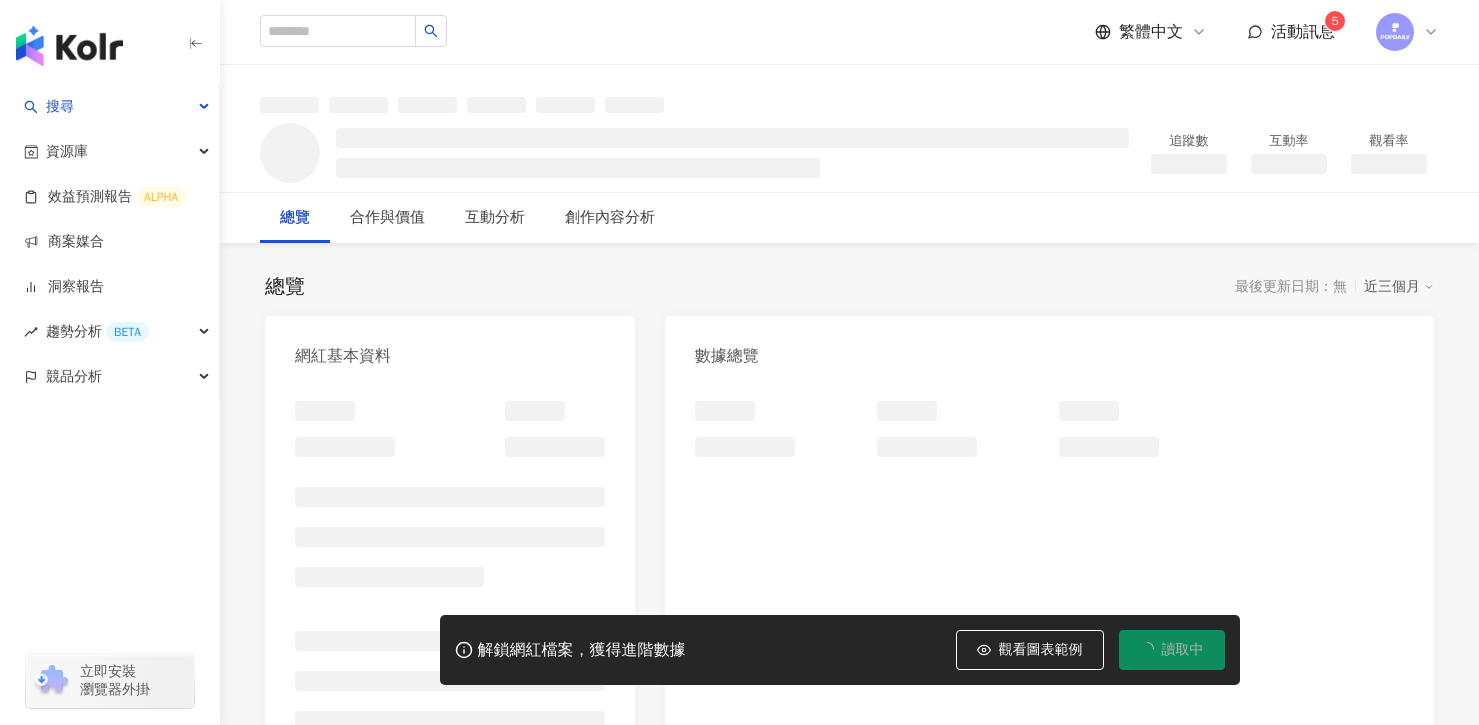 scroll, scrollTop: 0, scrollLeft: 0, axis: both 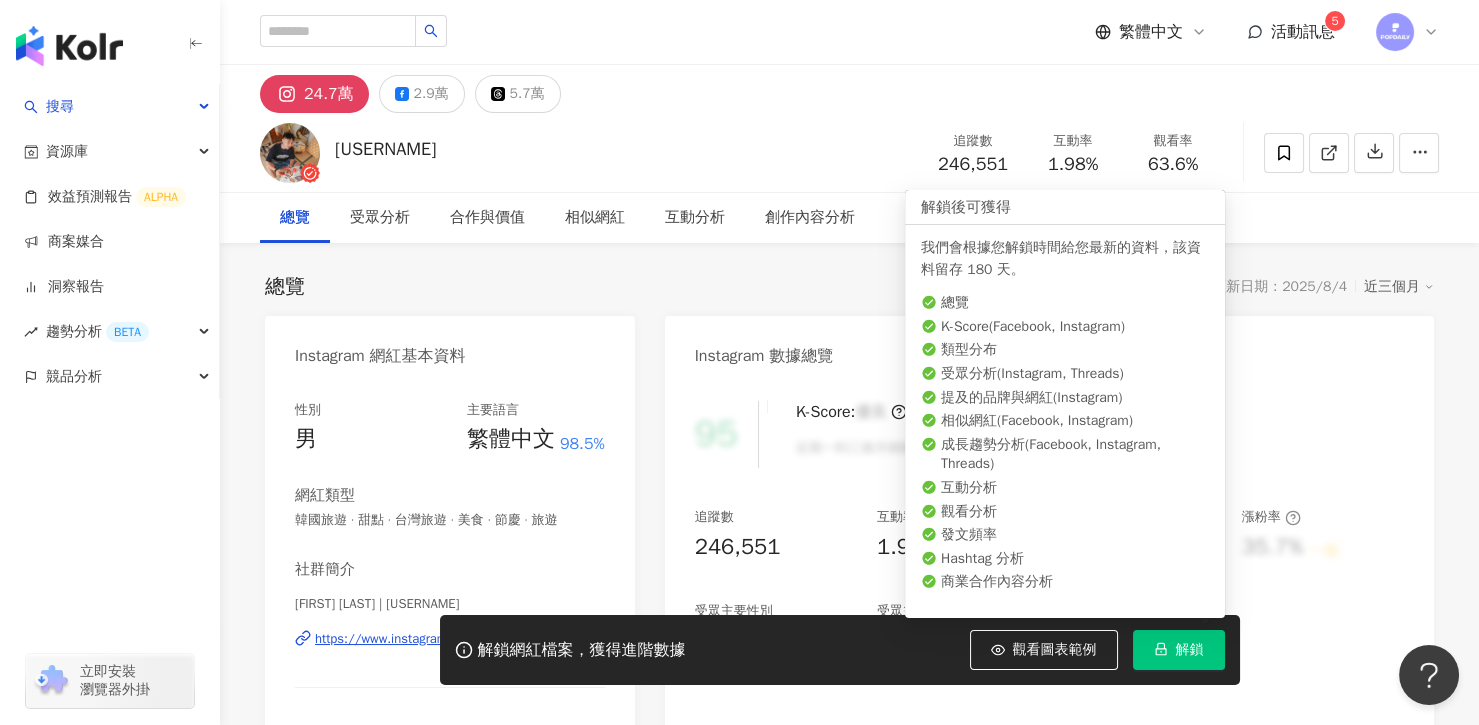 click on "95" at bounding box center [727, 434] 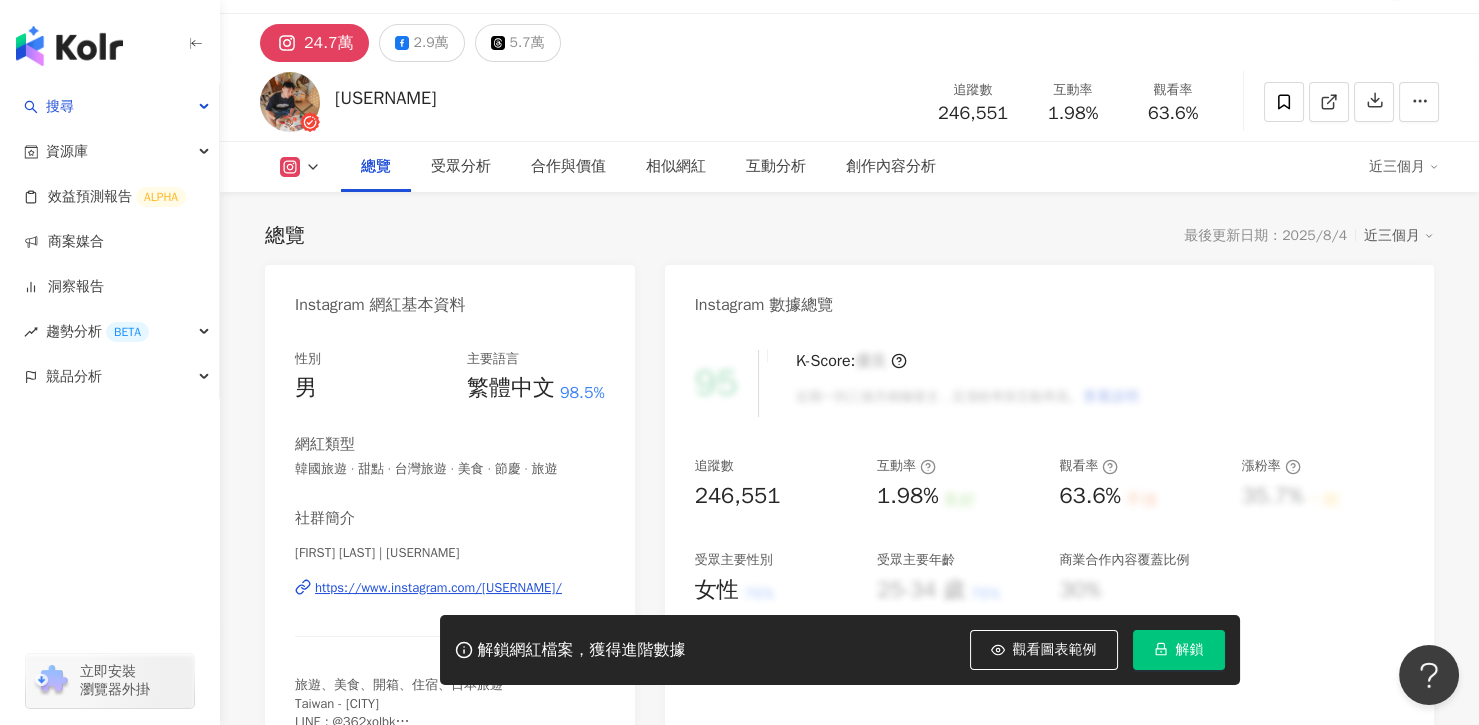 scroll, scrollTop: 98, scrollLeft: 0, axis: vertical 